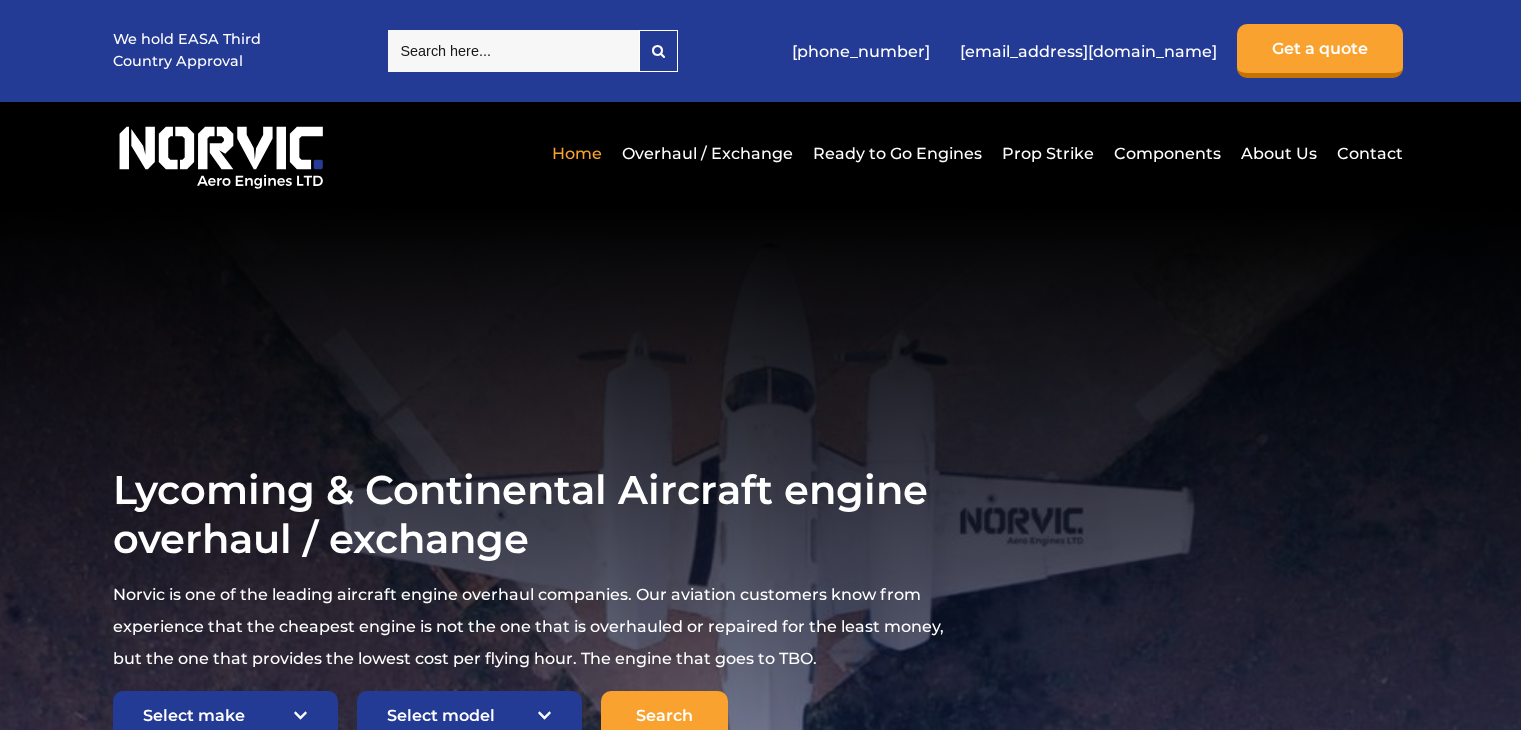 scroll, scrollTop: 0, scrollLeft: 0, axis: both 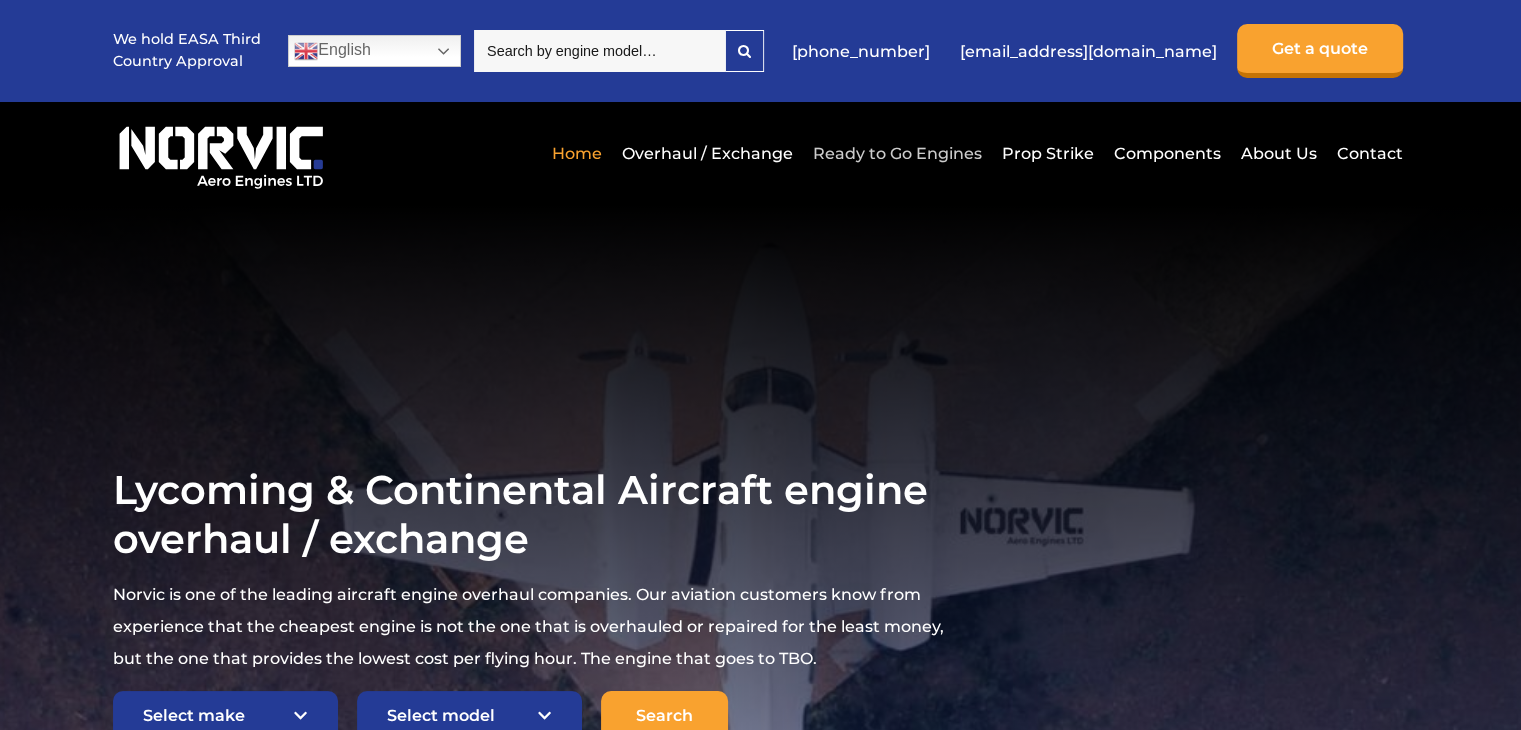 click on "Ready to Go Engines" at bounding box center (897, 153) 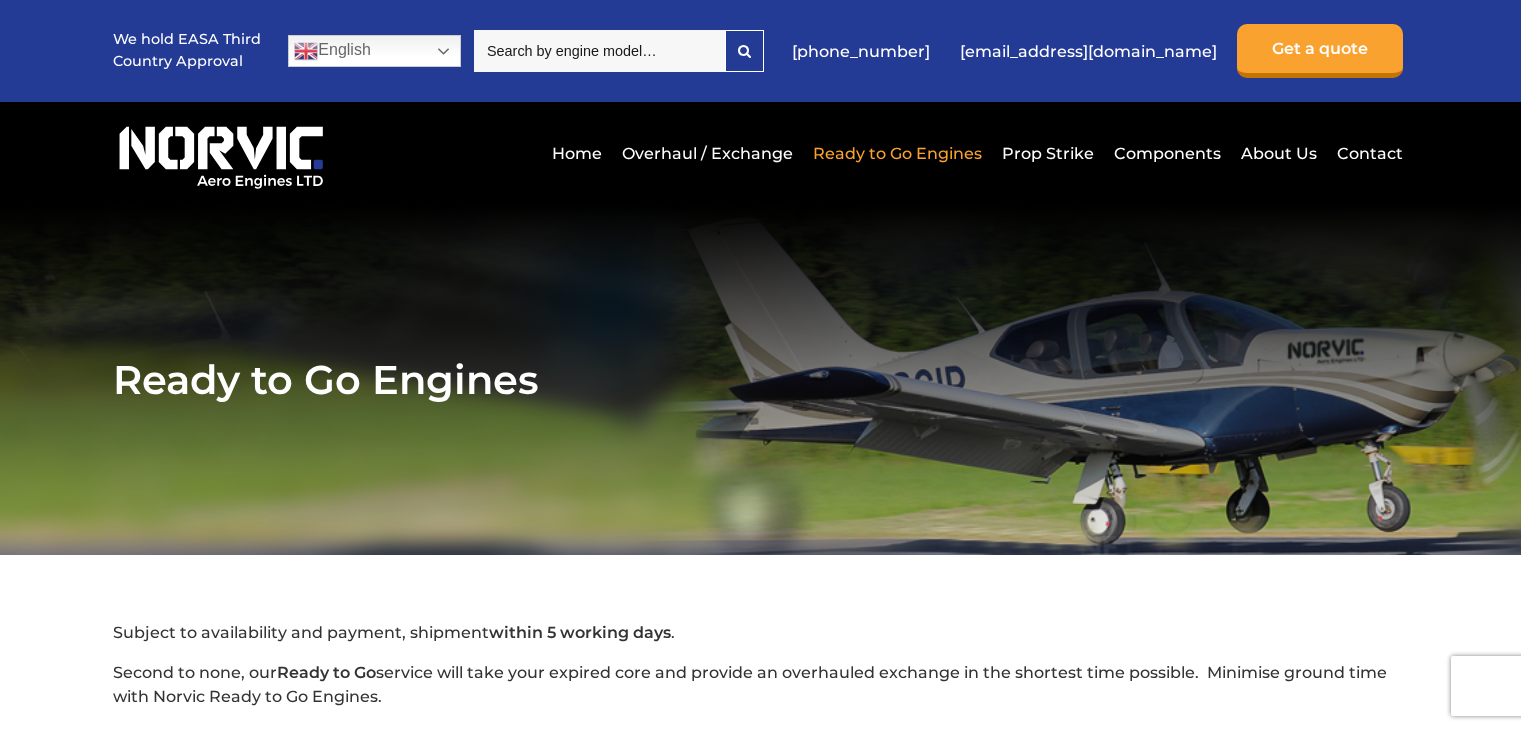 scroll, scrollTop: 0, scrollLeft: 0, axis: both 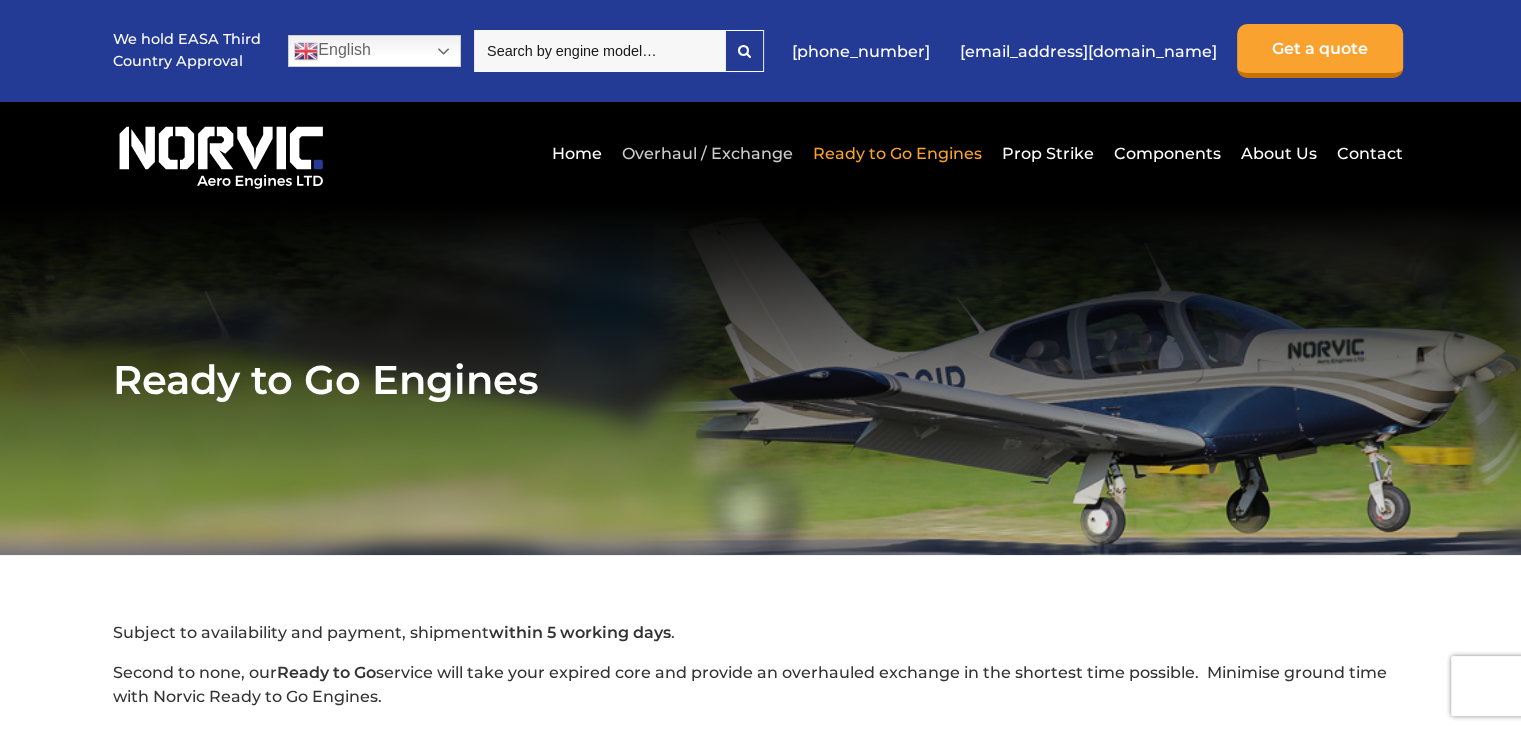 click on "Overhaul / Exchange" at bounding box center (707, 153) 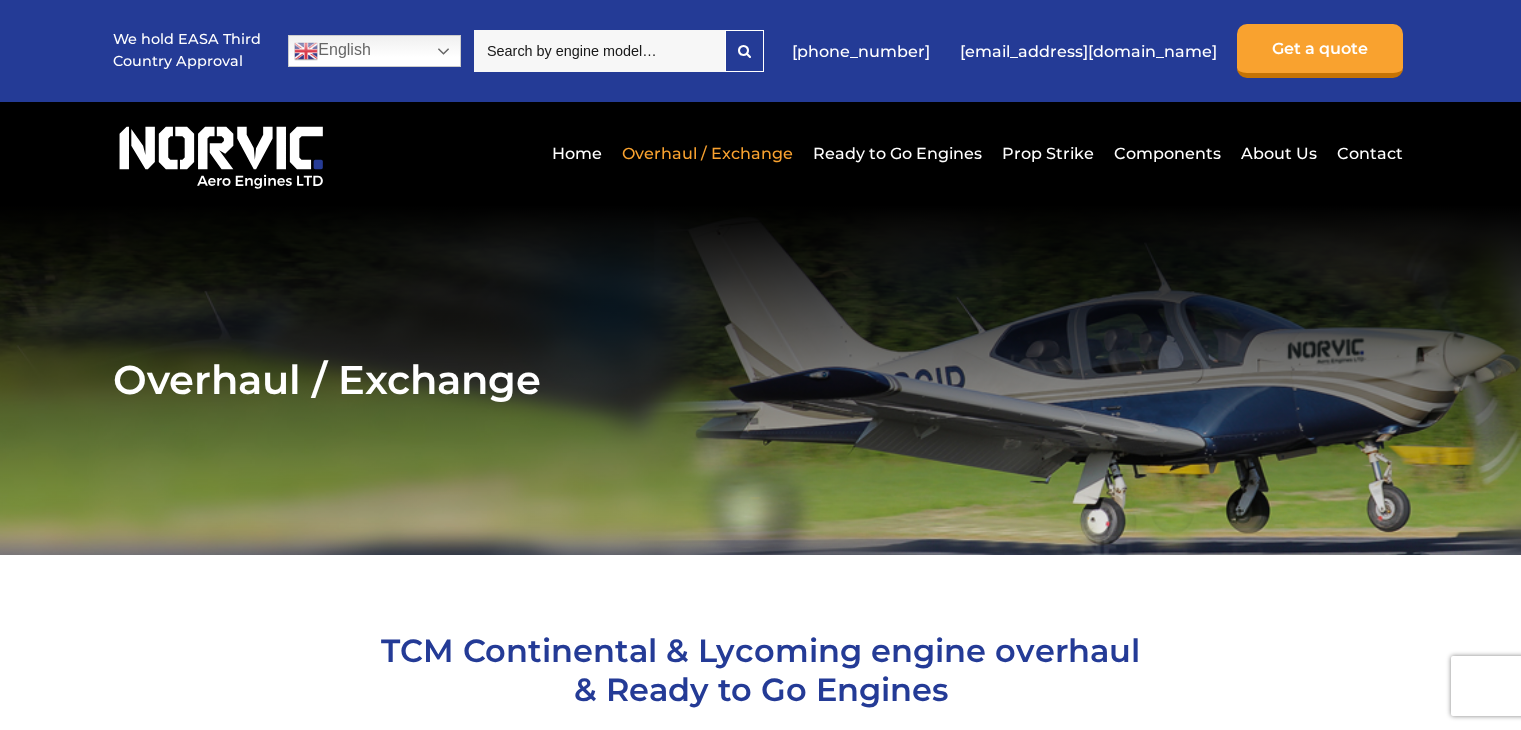 scroll, scrollTop: 0, scrollLeft: 0, axis: both 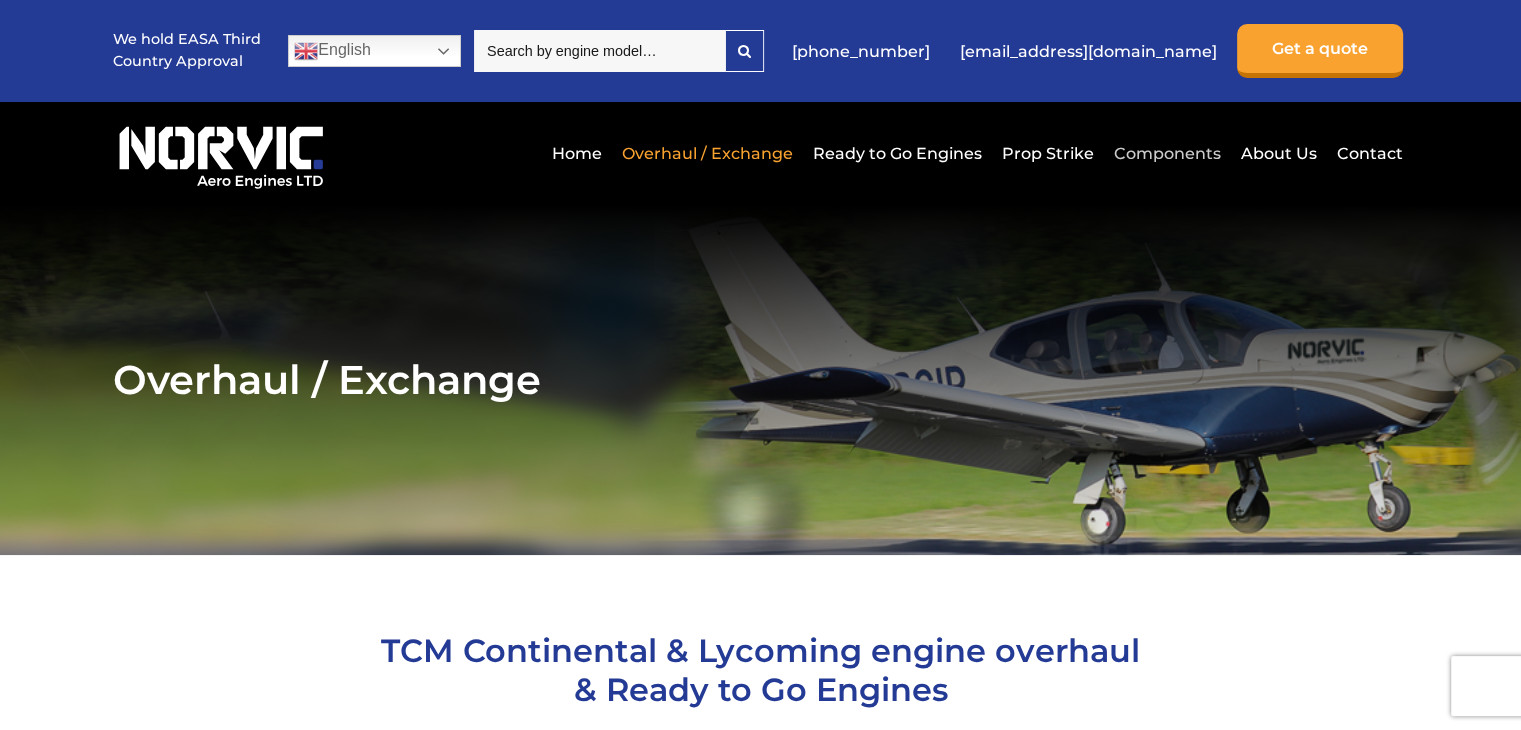 click on "Components" at bounding box center [1167, 153] 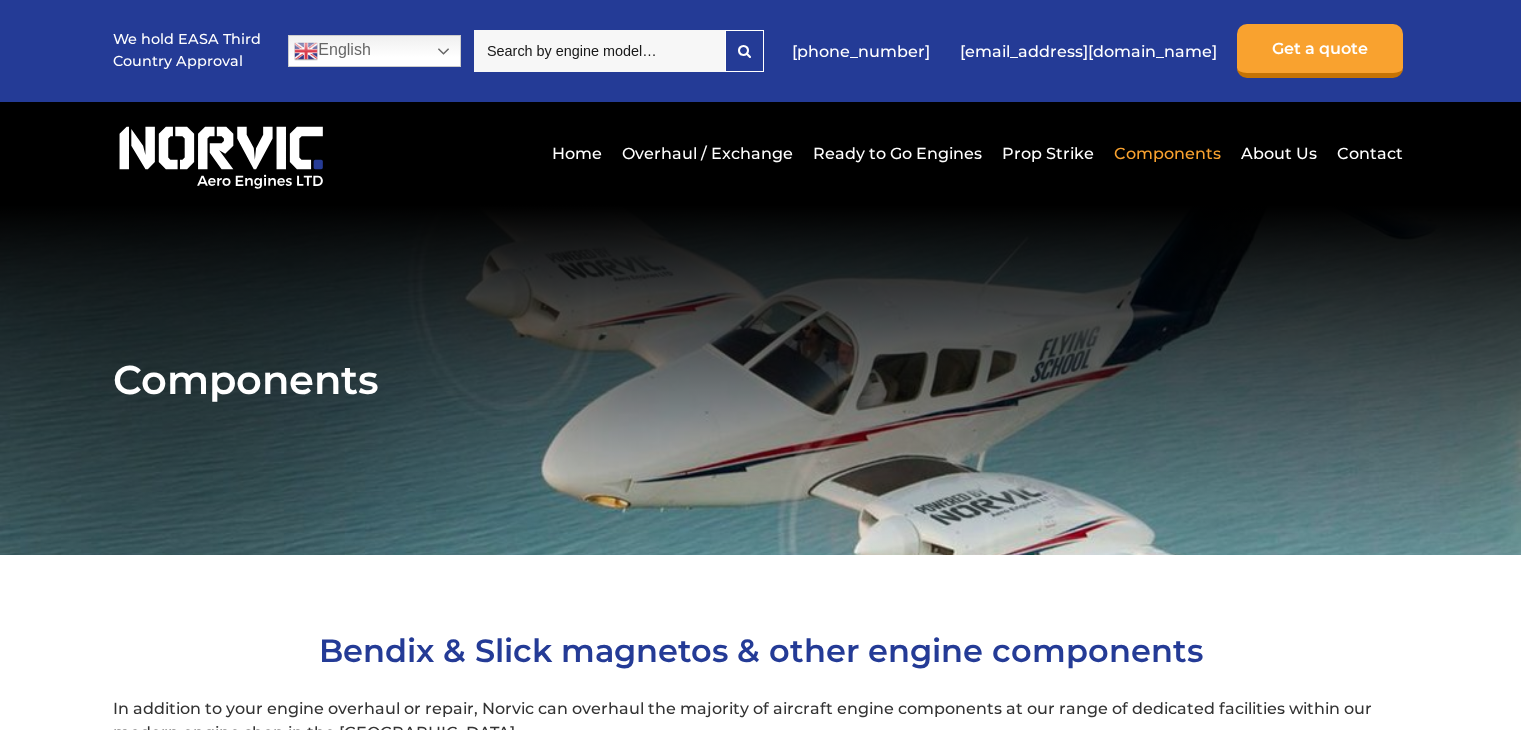 scroll, scrollTop: 0, scrollLeft: 0, axis: both 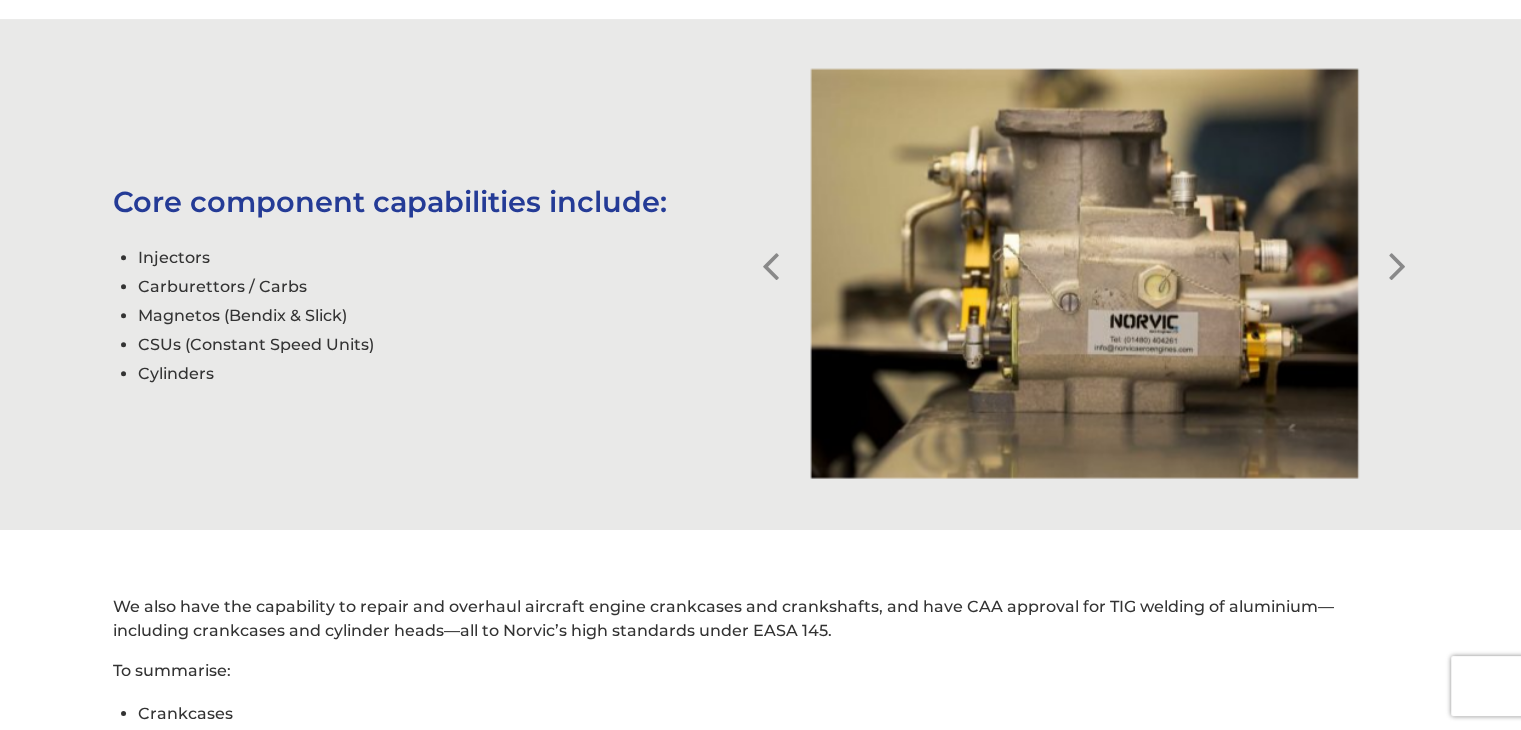 click on "Previous Next" at bounding box center [1084, 274] 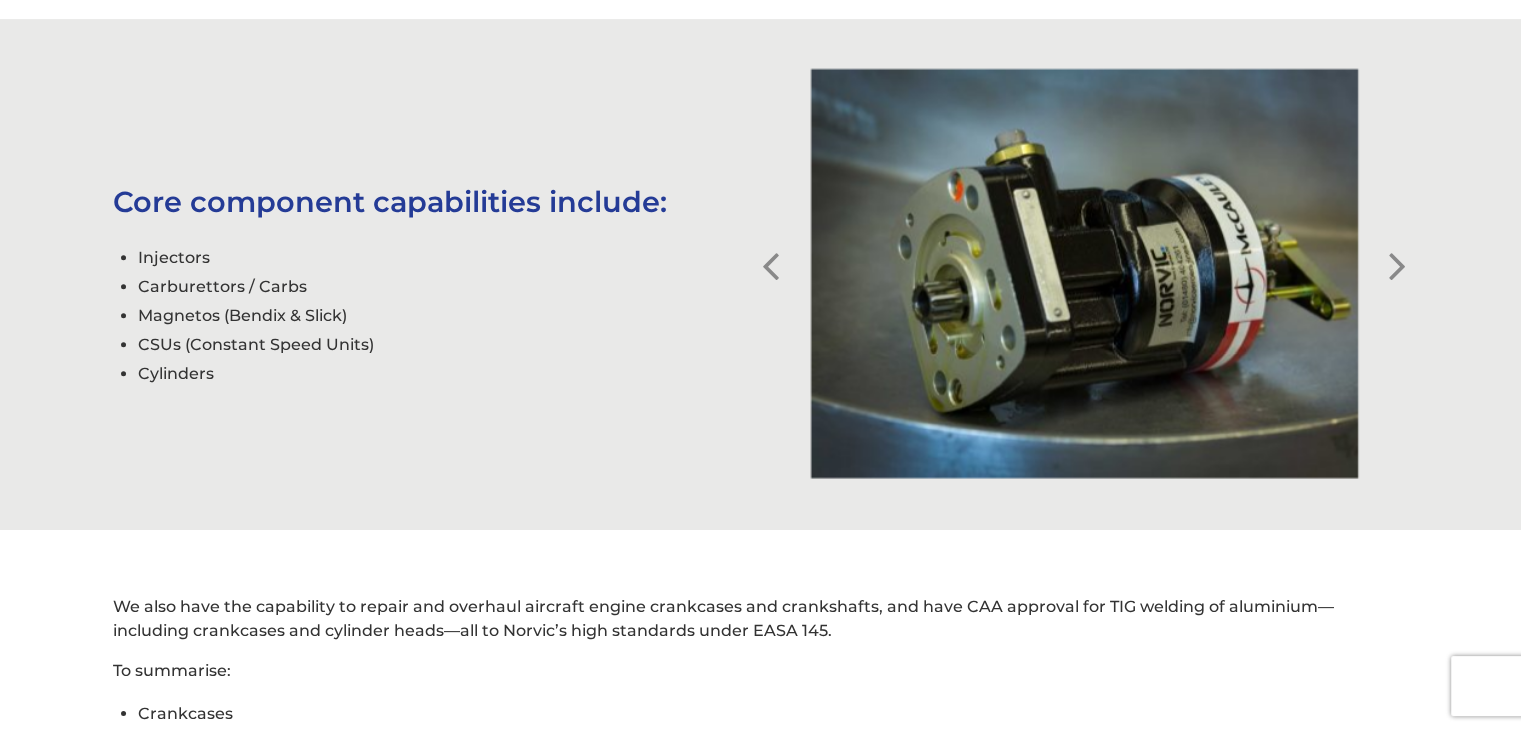 click on "Next" at bounding box center (1398, 251) 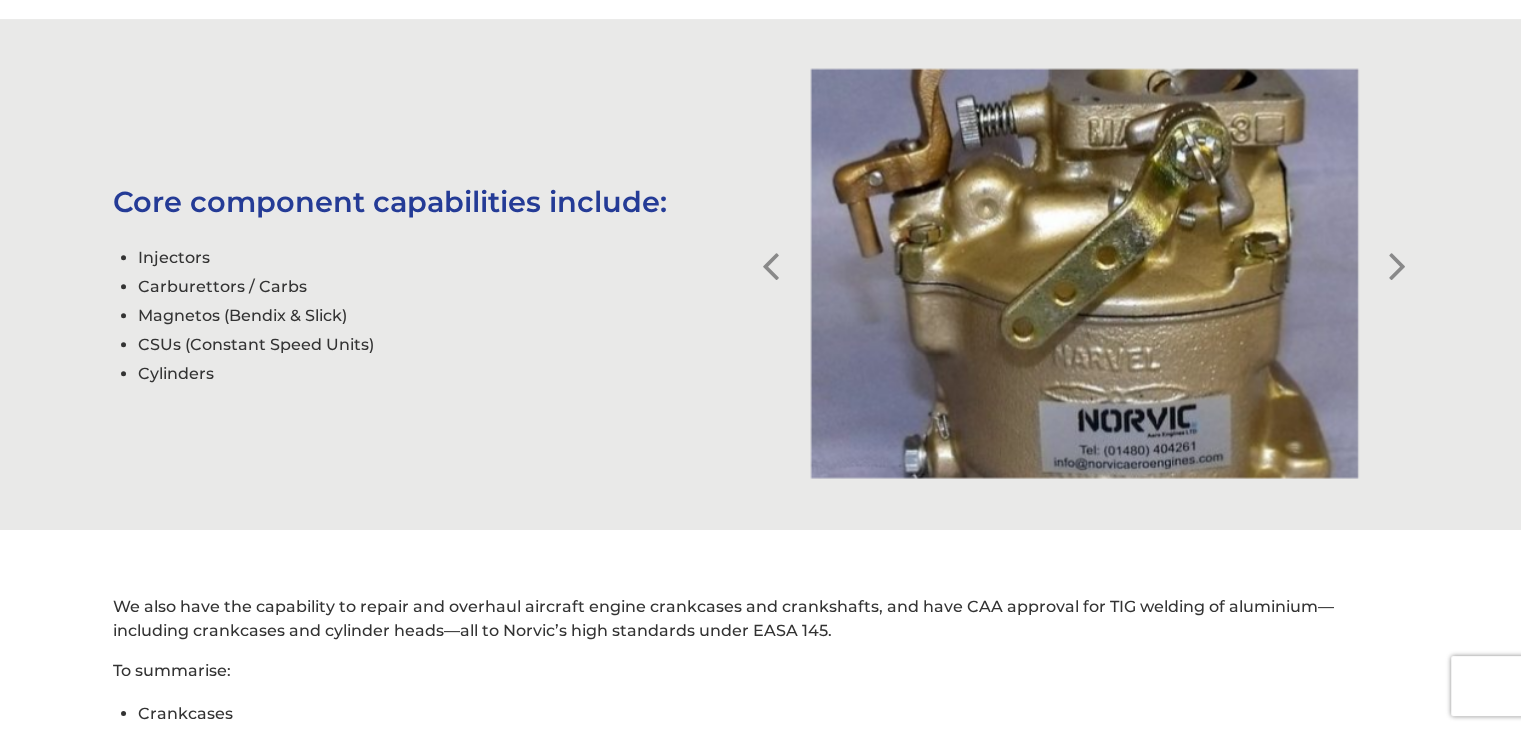 click on "Next" at bounding box center [1398, 251] 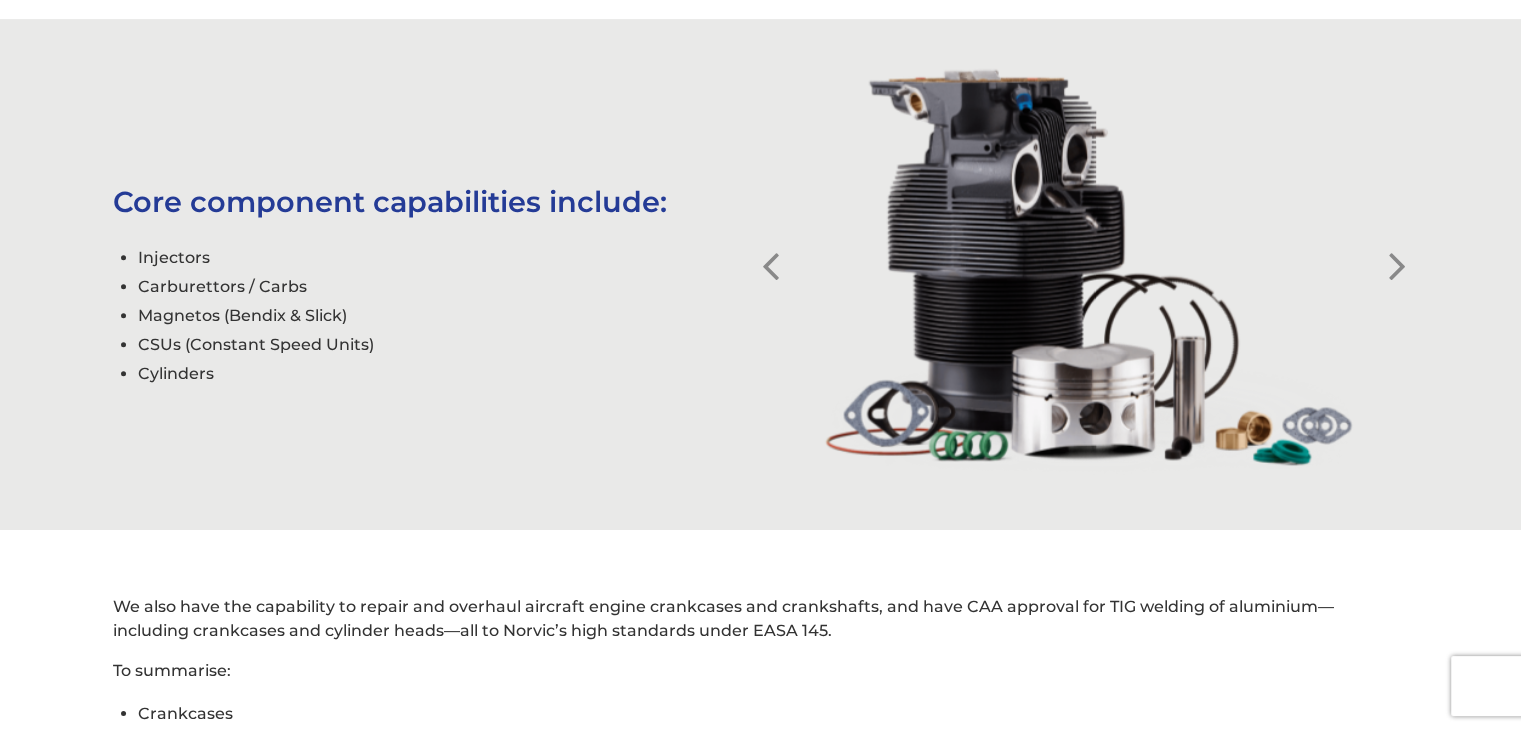 click on "Previous Next" at bounding box center (1084, 274) 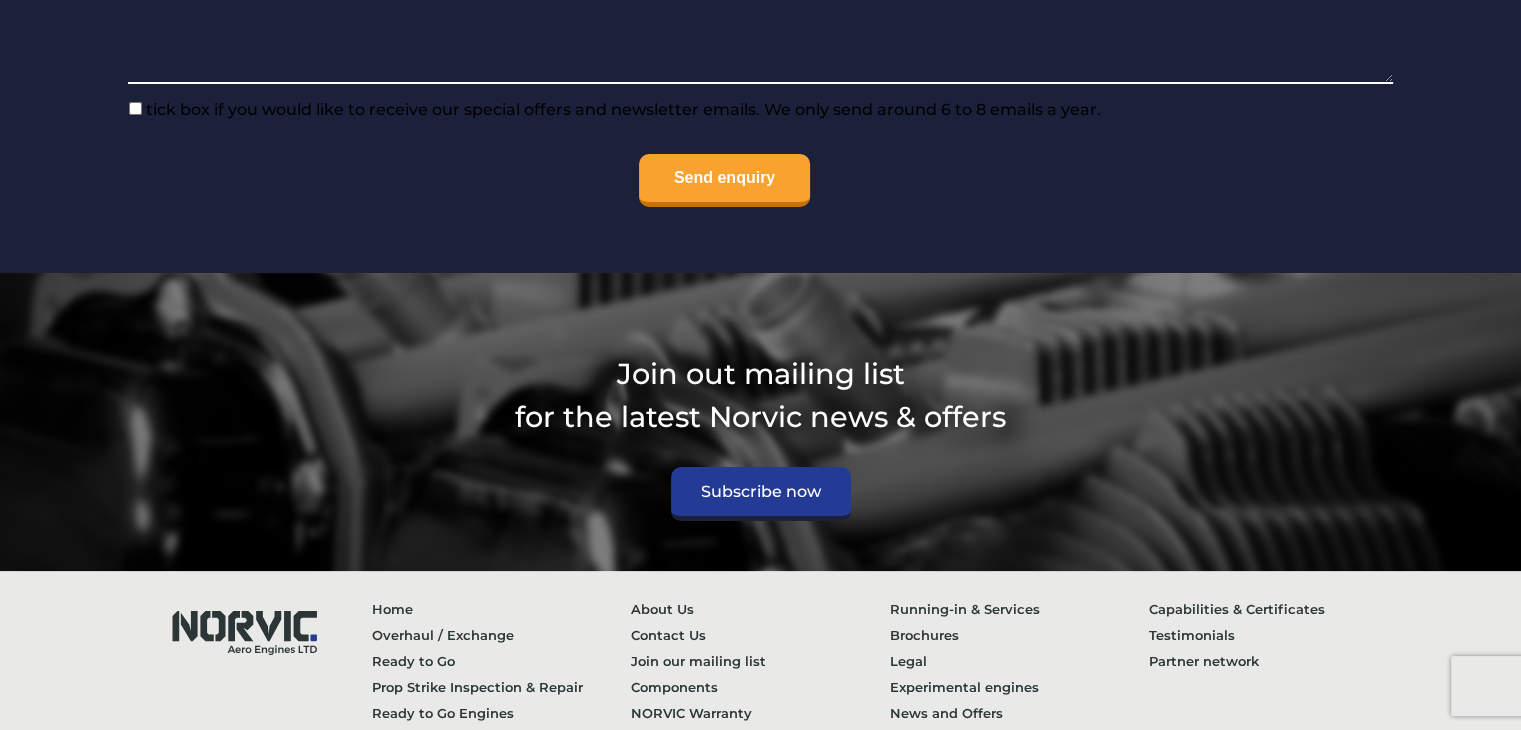 scroll, scrollTop: 2609, scrollLeft: 0, axis: vertical 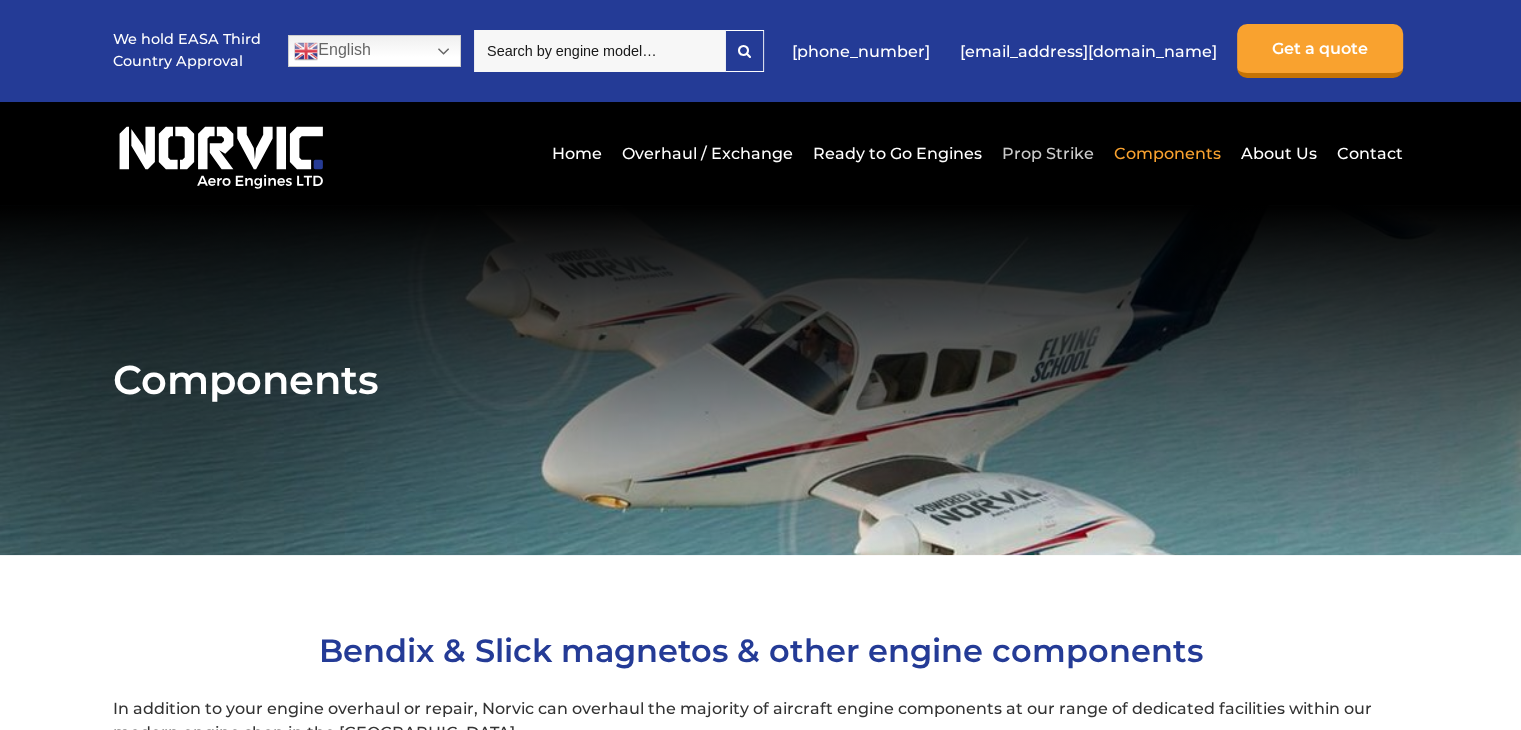 click on "Prop Strike" at bounding box center [1048, 153] 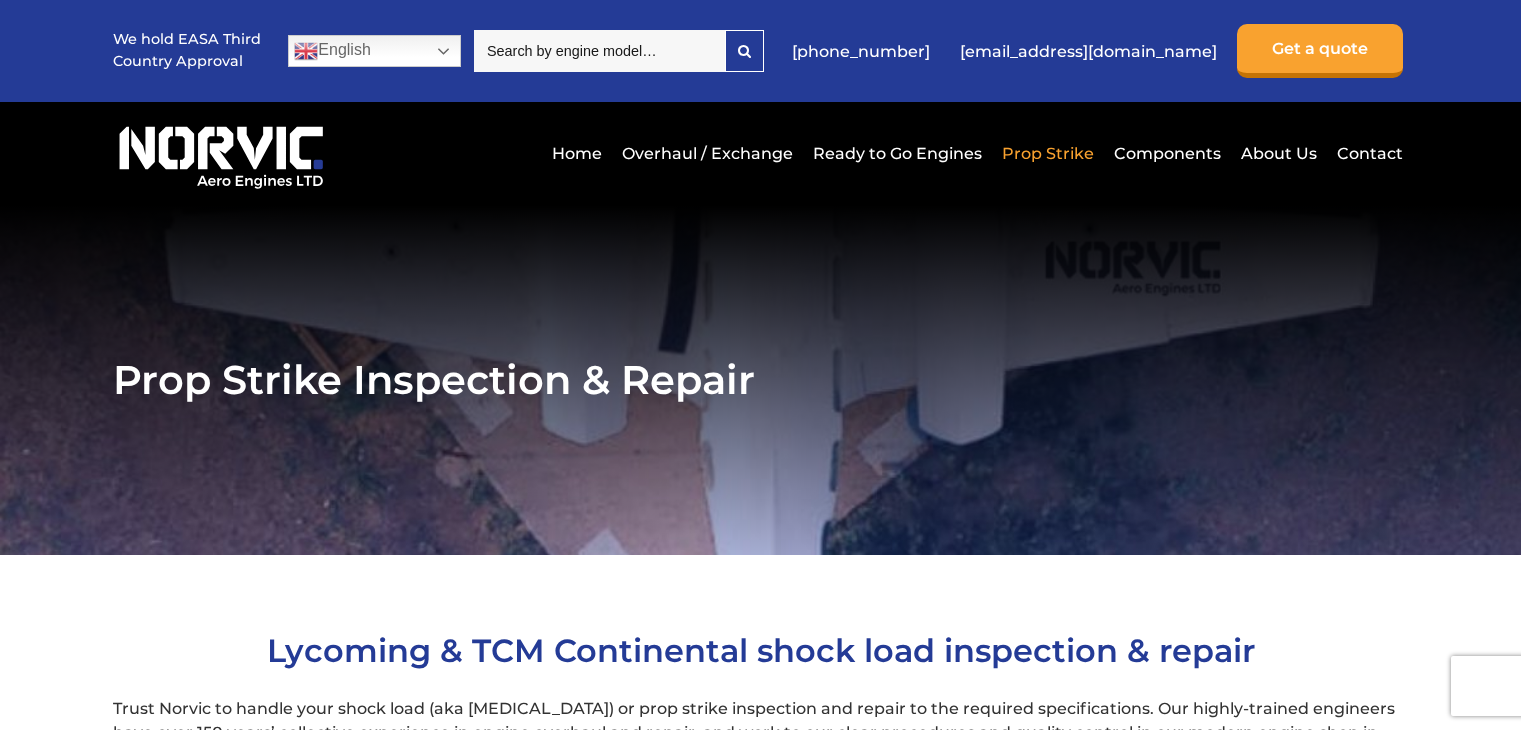 scroll, scrollTop: 0, scrollLeft: 0, axis: both 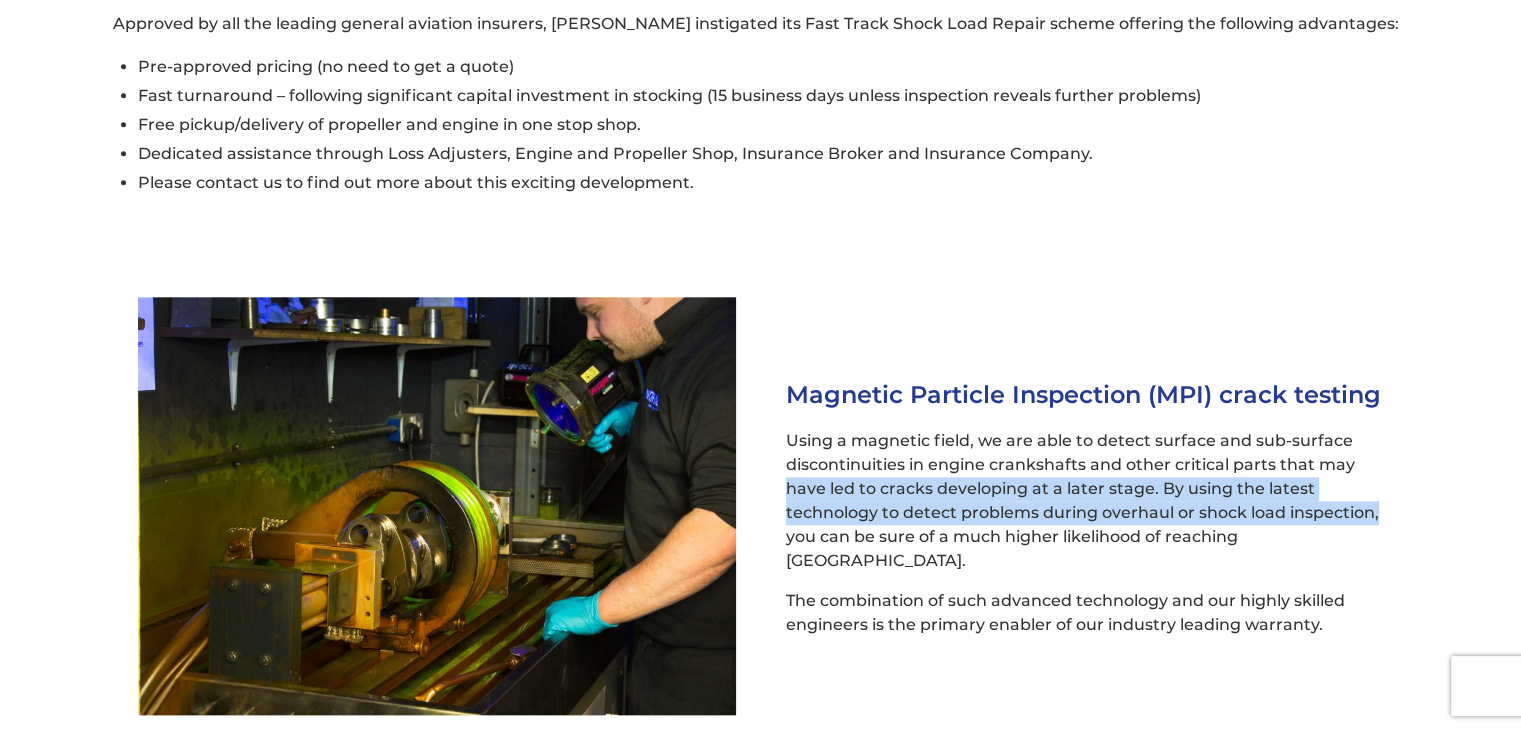 drag, startPoint x: 1508, startPoint y: 485, endPoint x: 1499, endPoint y: 540, distance: 55.7315 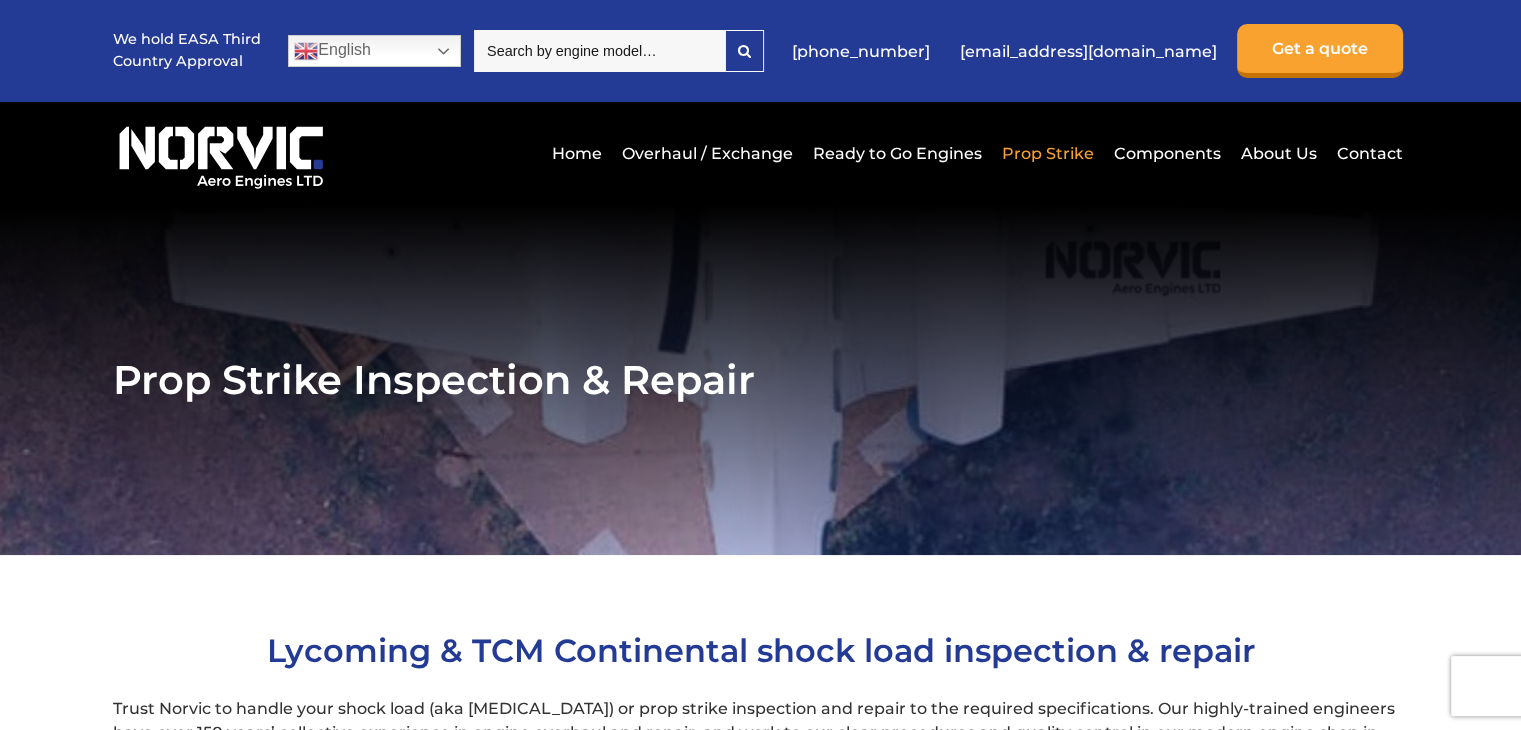 scroll, scrollTop: 0, scrollLeft: 0, axis: both 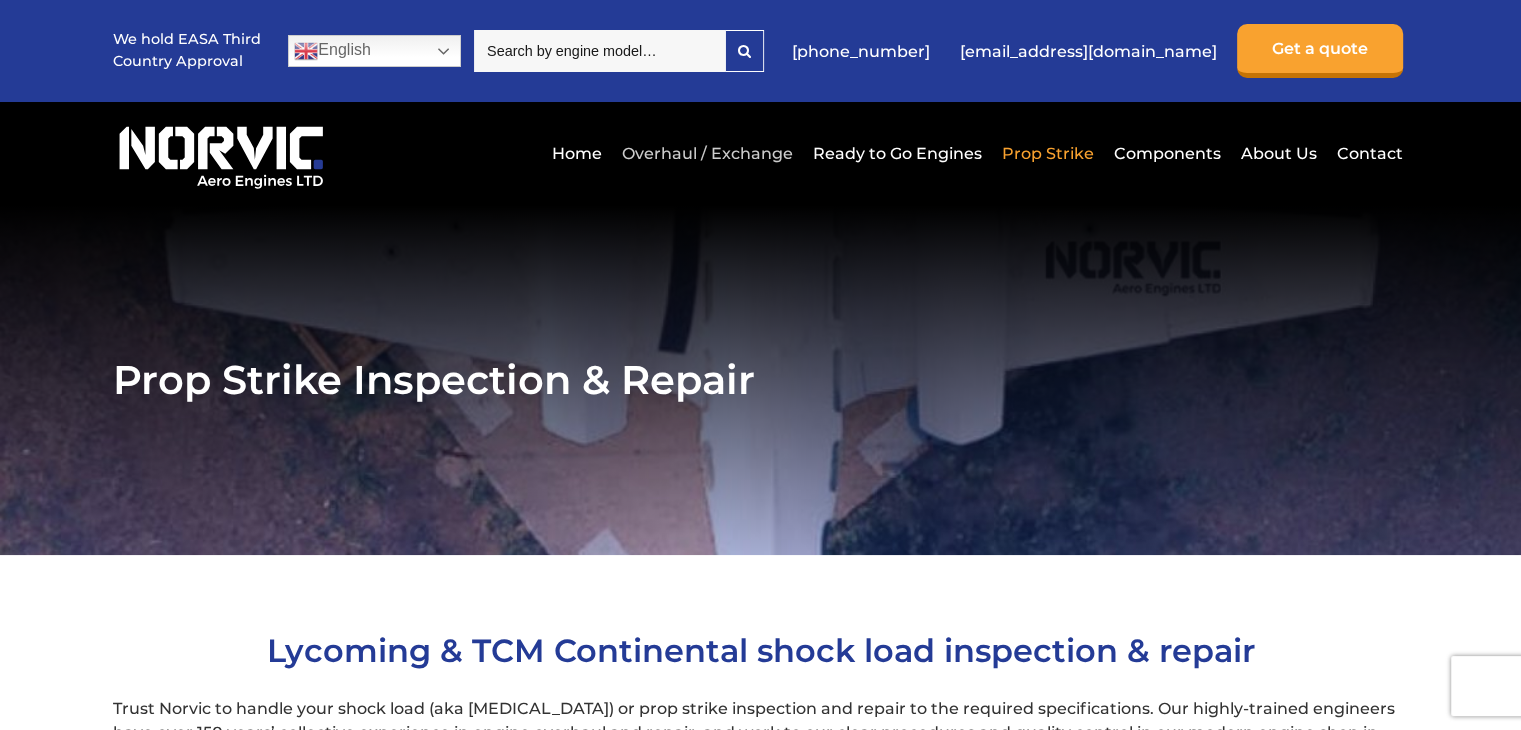 click on "Overhaul / Exchange" at bounding box center [707, 153] 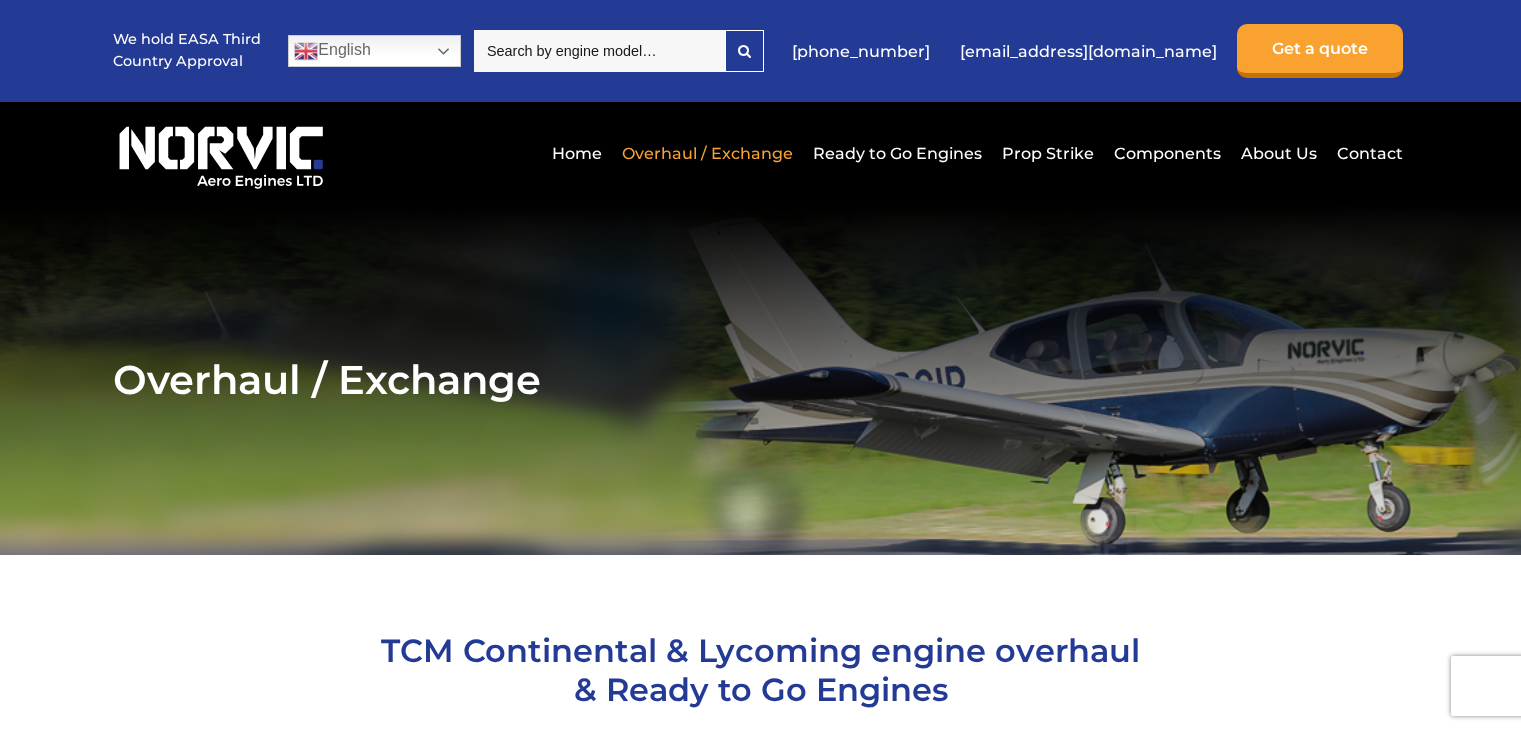 scroll, scrollTop: 0, scrollLeft: 0, axis: both 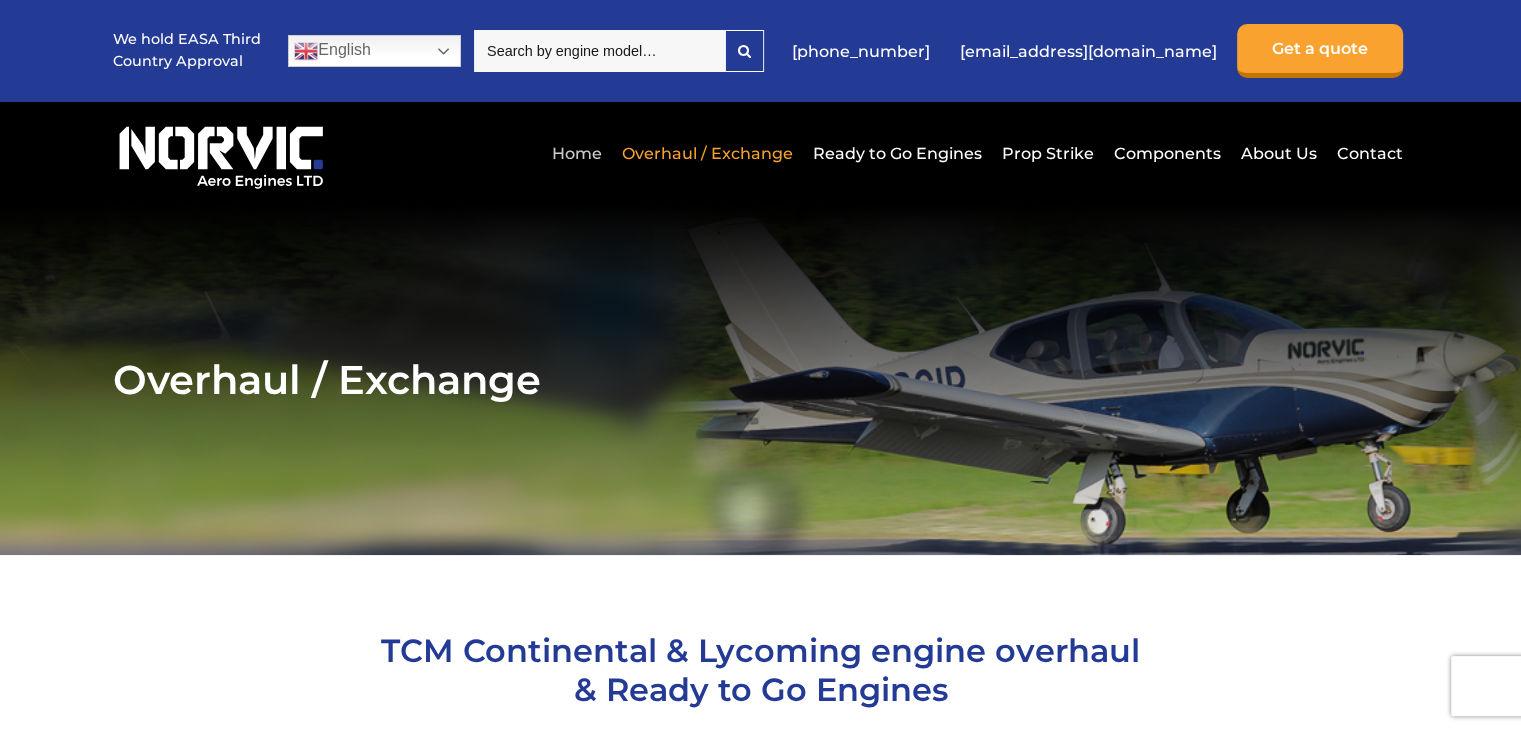 click on "Home" at bounding box center [577, 153] 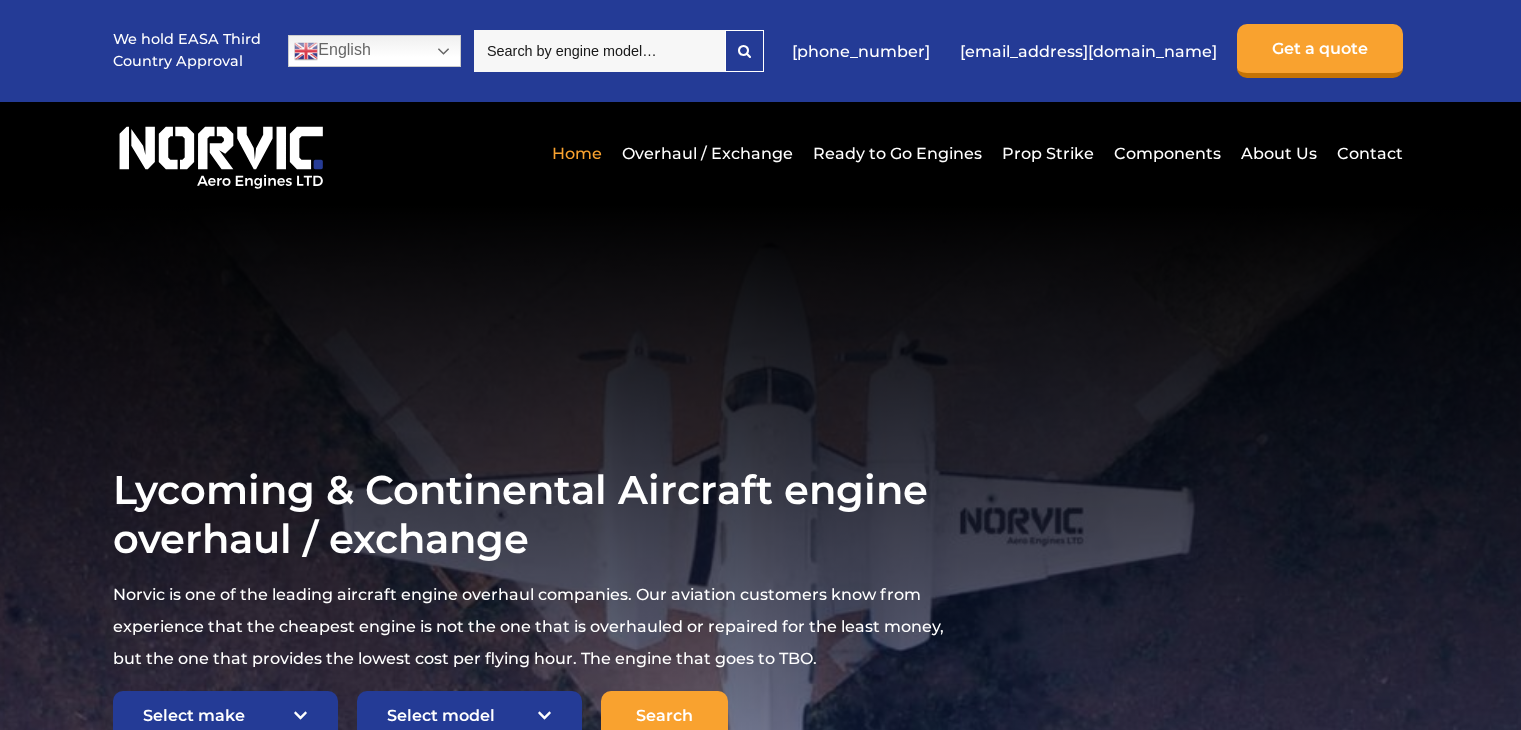 scroll, scrollTop: 0, scrollLeft: 0, axis: both 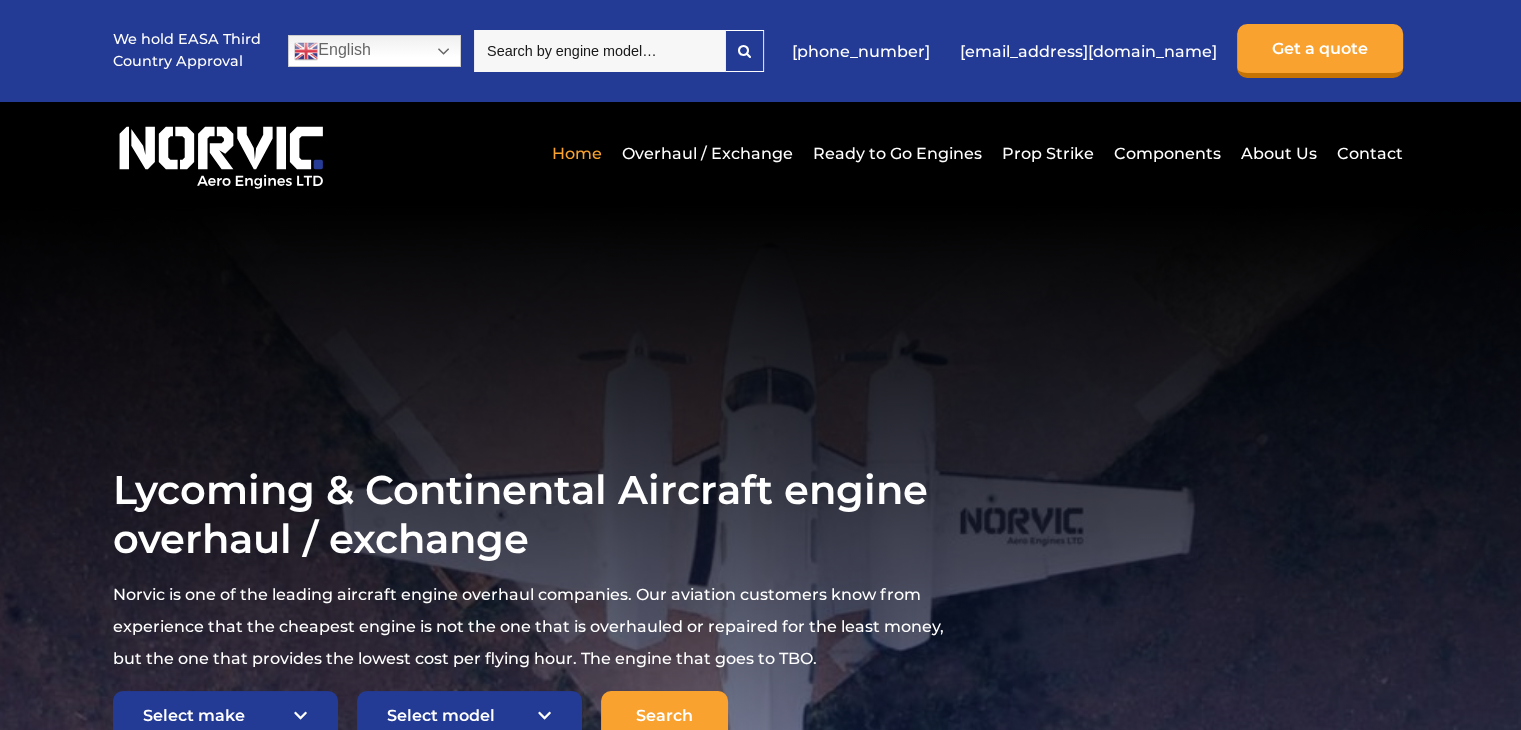 drag, startPoint x: 1519, startPoint y: 134, endPoint x: 1535, endPoint y: 129, distance: 16.763054 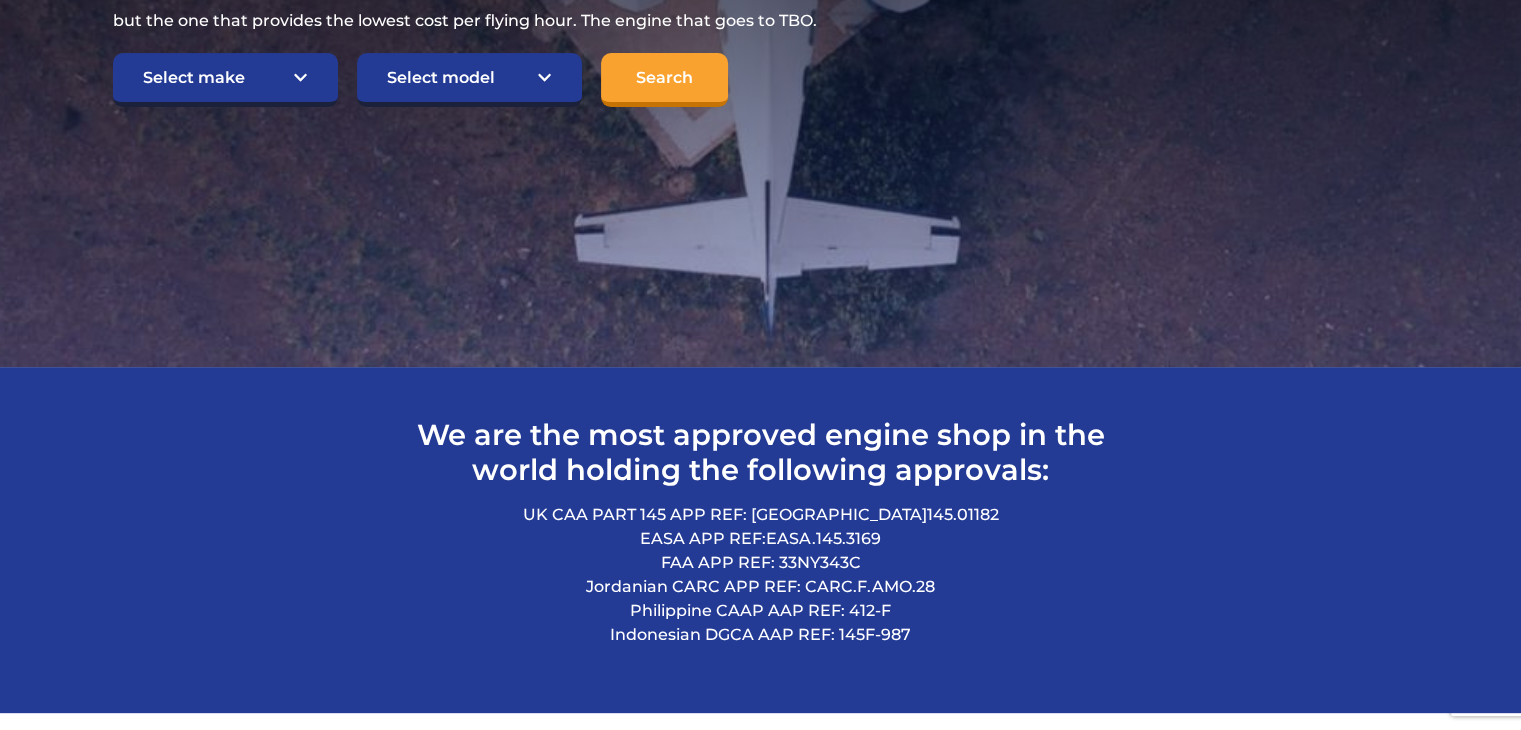 scroll, scrollTop: 1412, scrollLeft: 0, axis: vertical 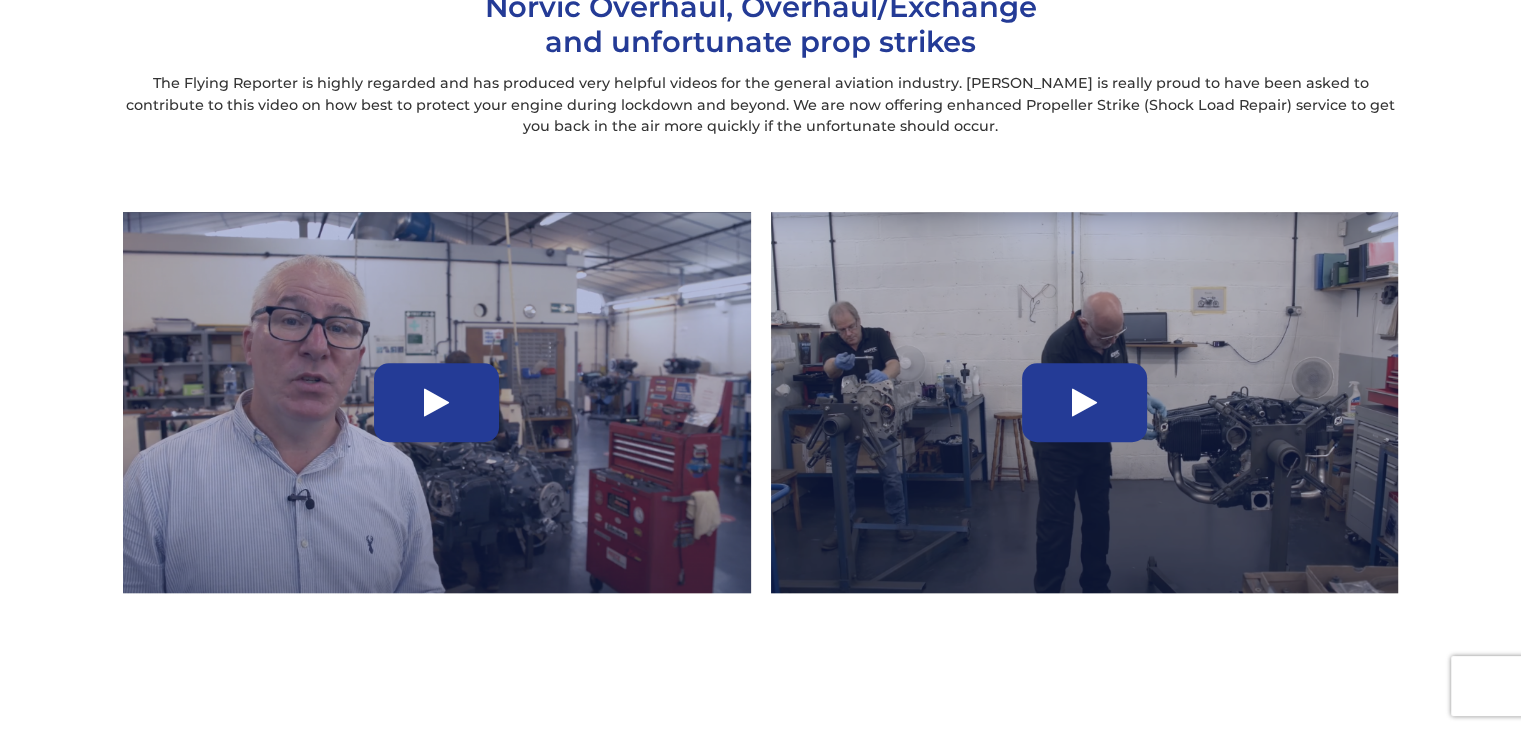 click at bounding box center [1084, 402] 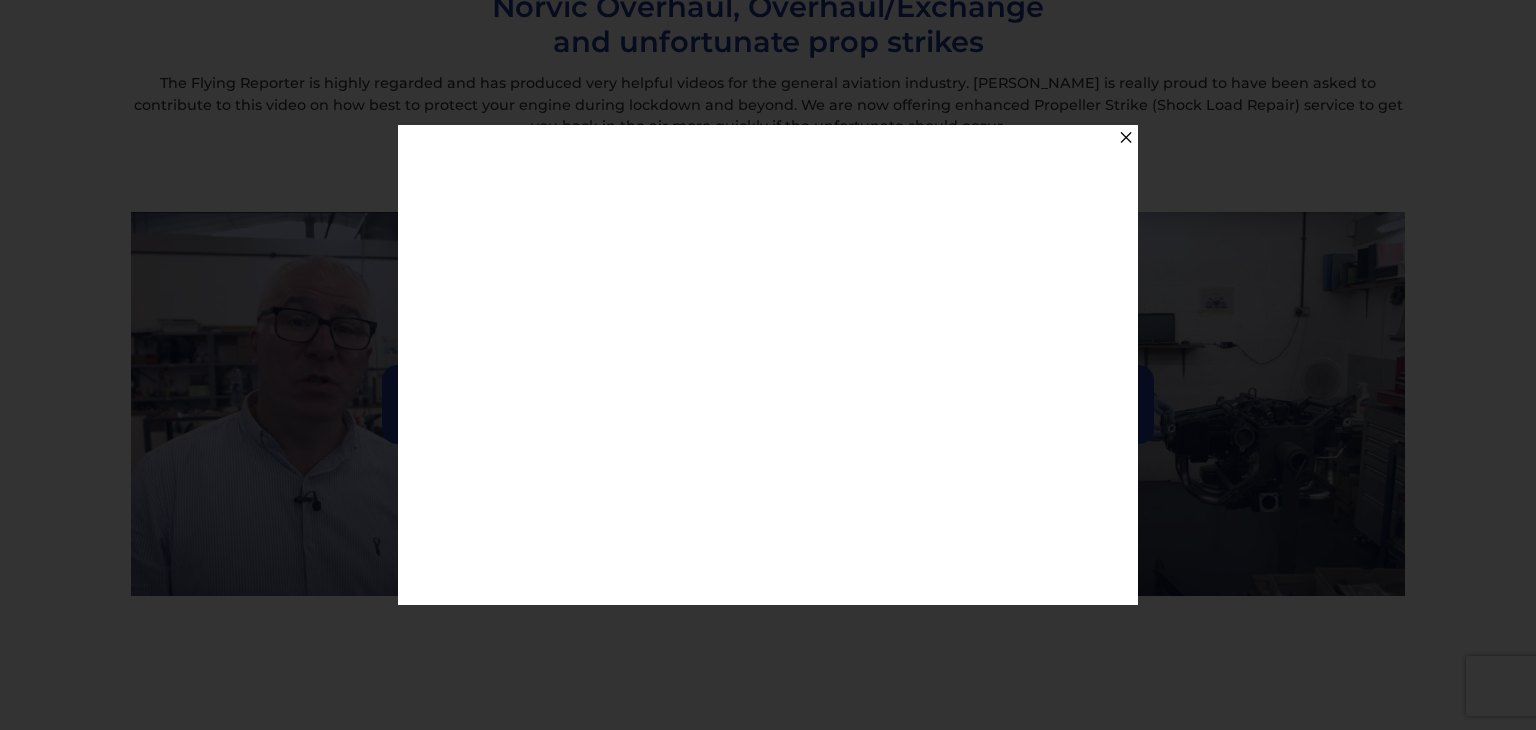 click on "✕" at bounding box center (768, 365) 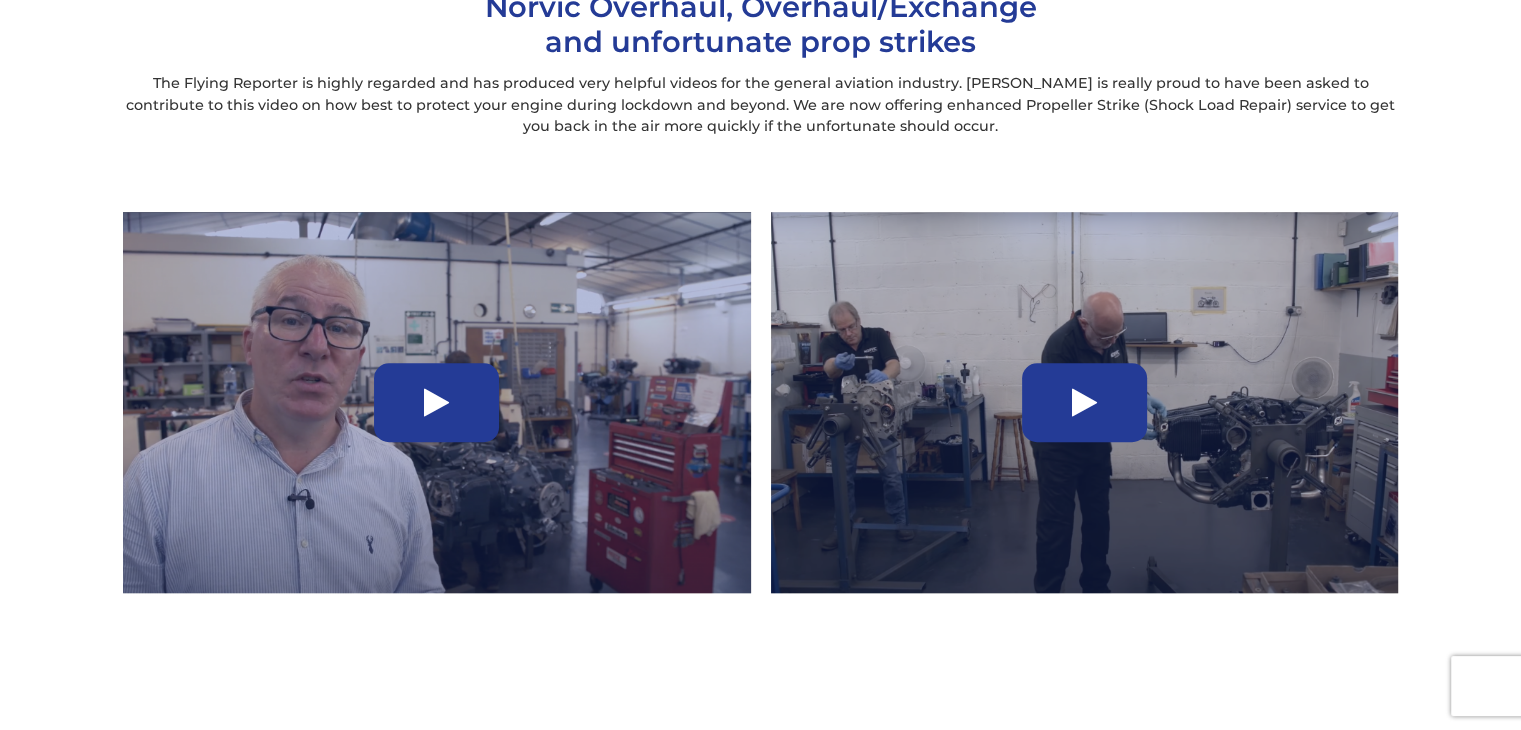 click at bounding box center [1084, 402] 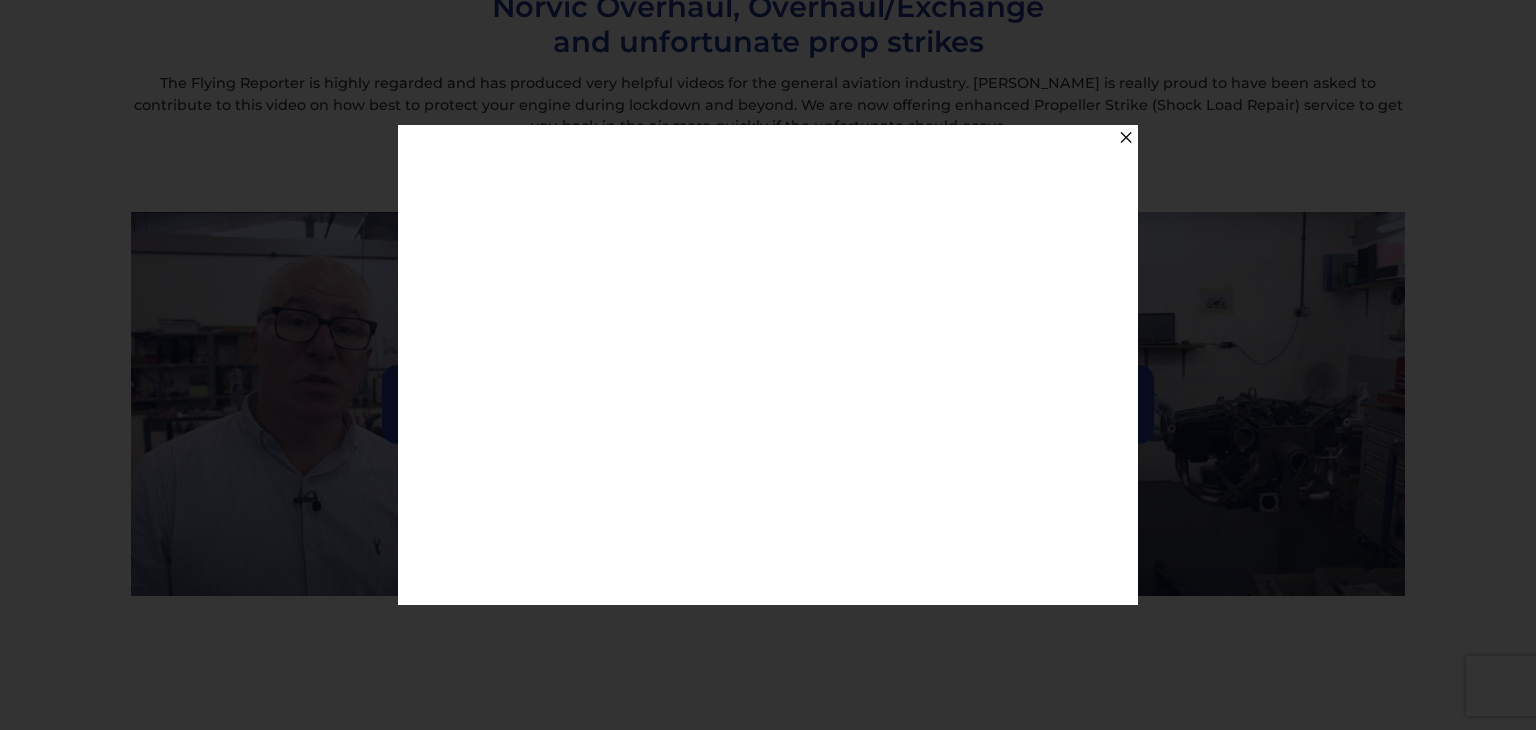 click on "✕" at bounding box center [1125, 137] 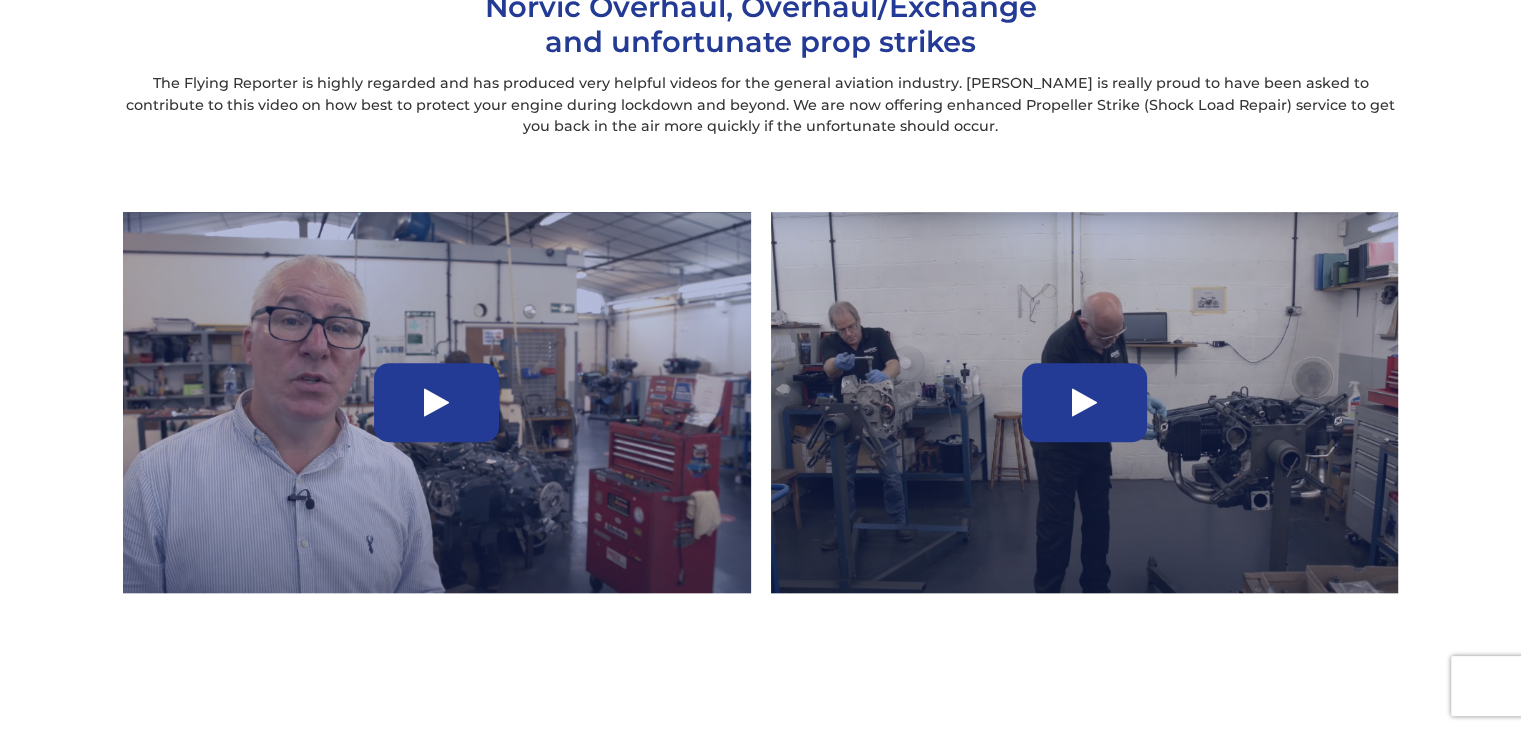 click at bounding box center (436, 403) 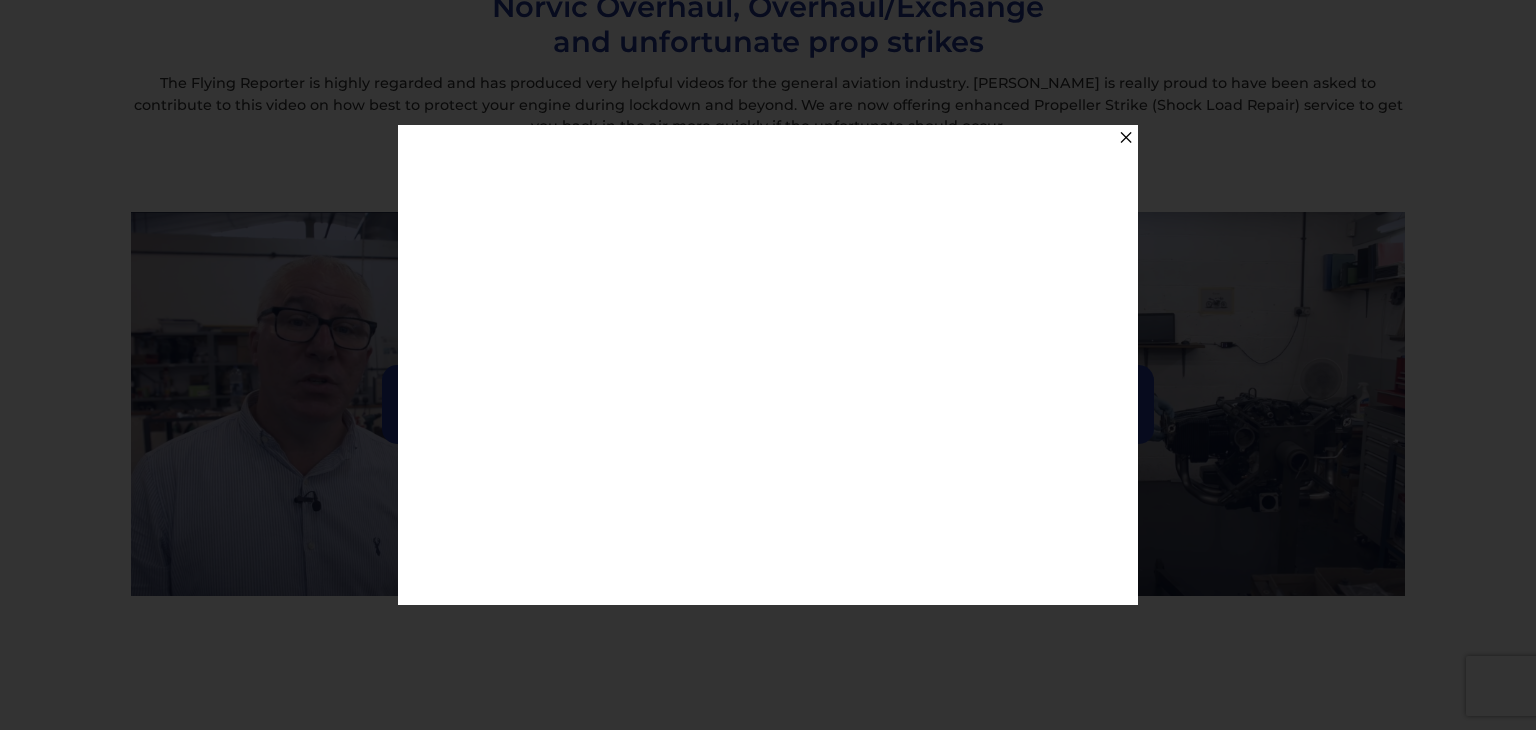 click on "✕" at bounding box center (1125, 137) 